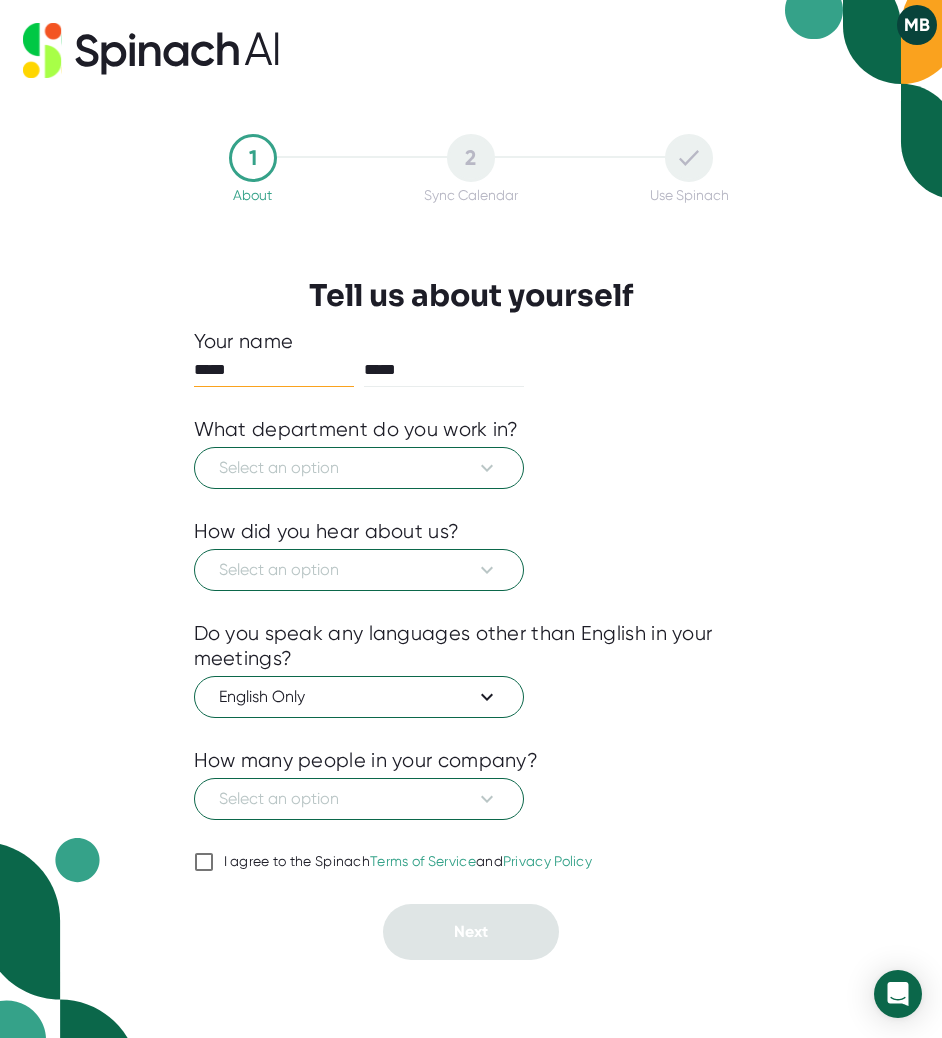 scroll, scrollTop: 0, scrollLeft: 0, axis: both 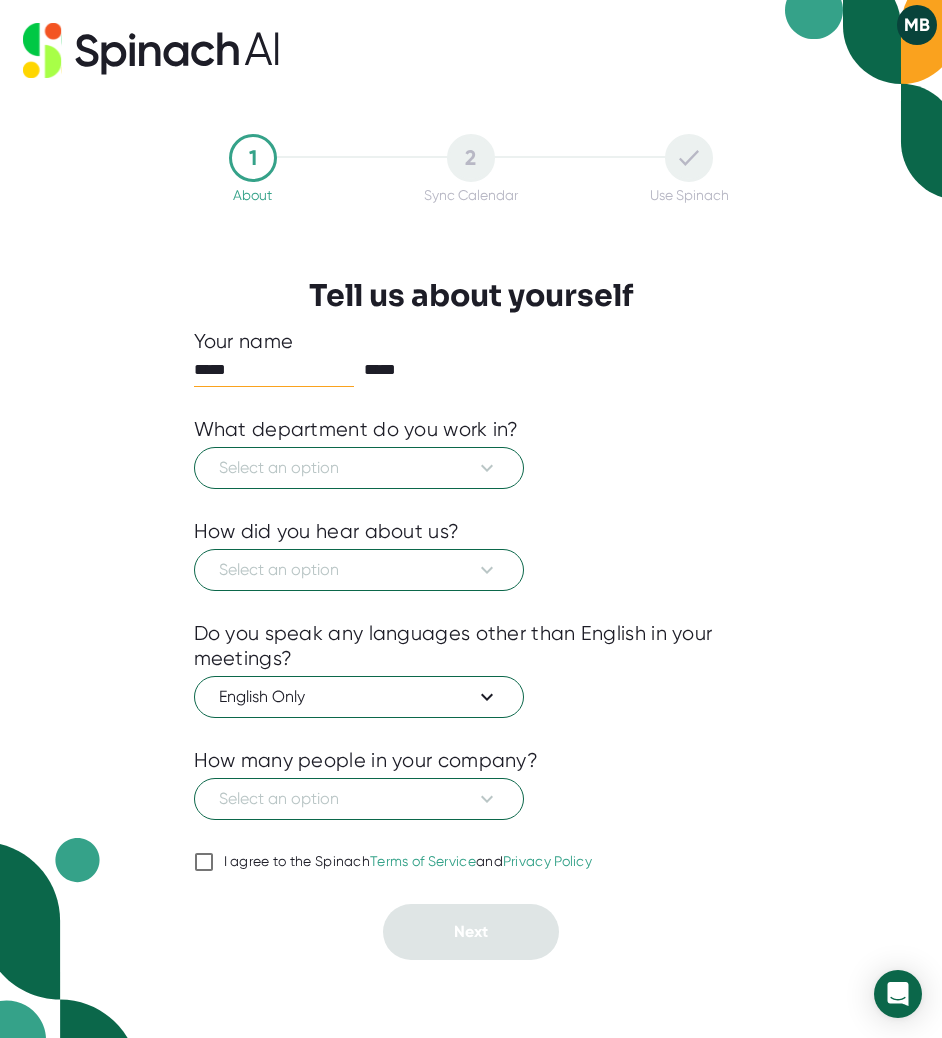 checkbox on "true" 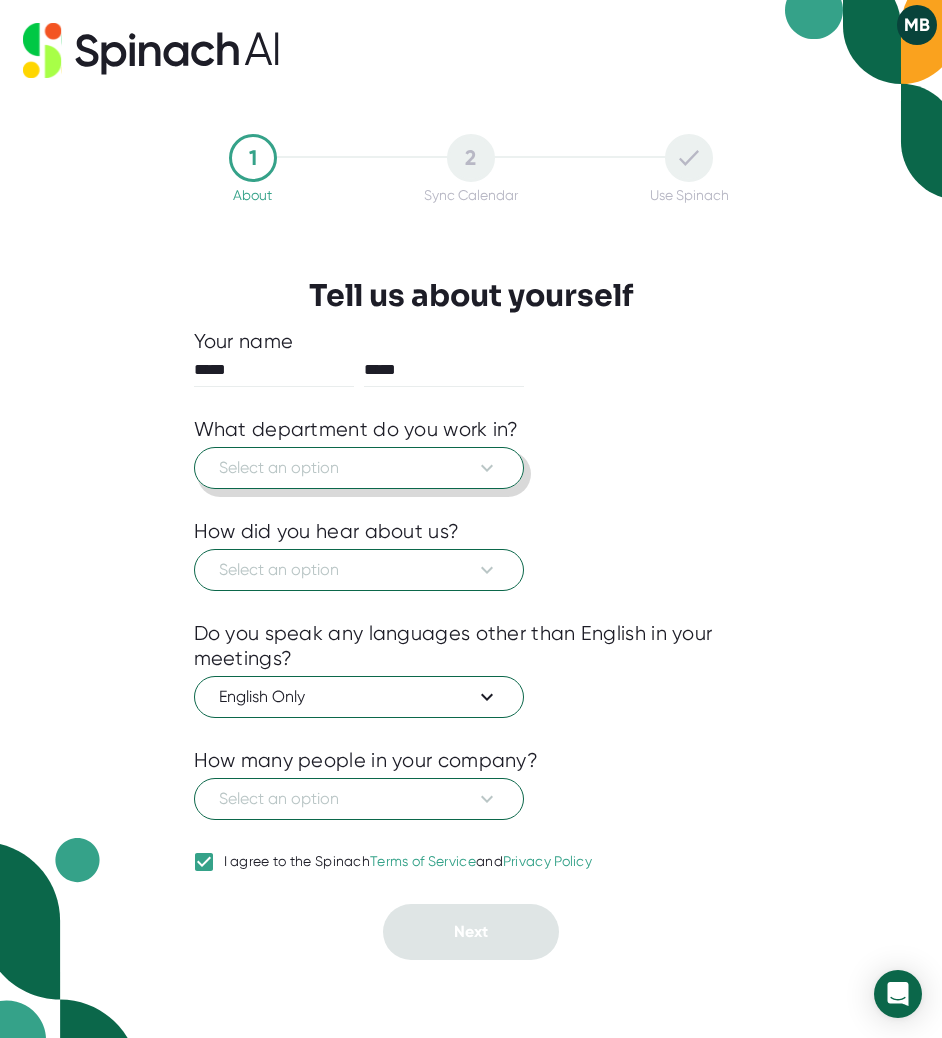 click on "Select an option" at bounding box center [359, 468] 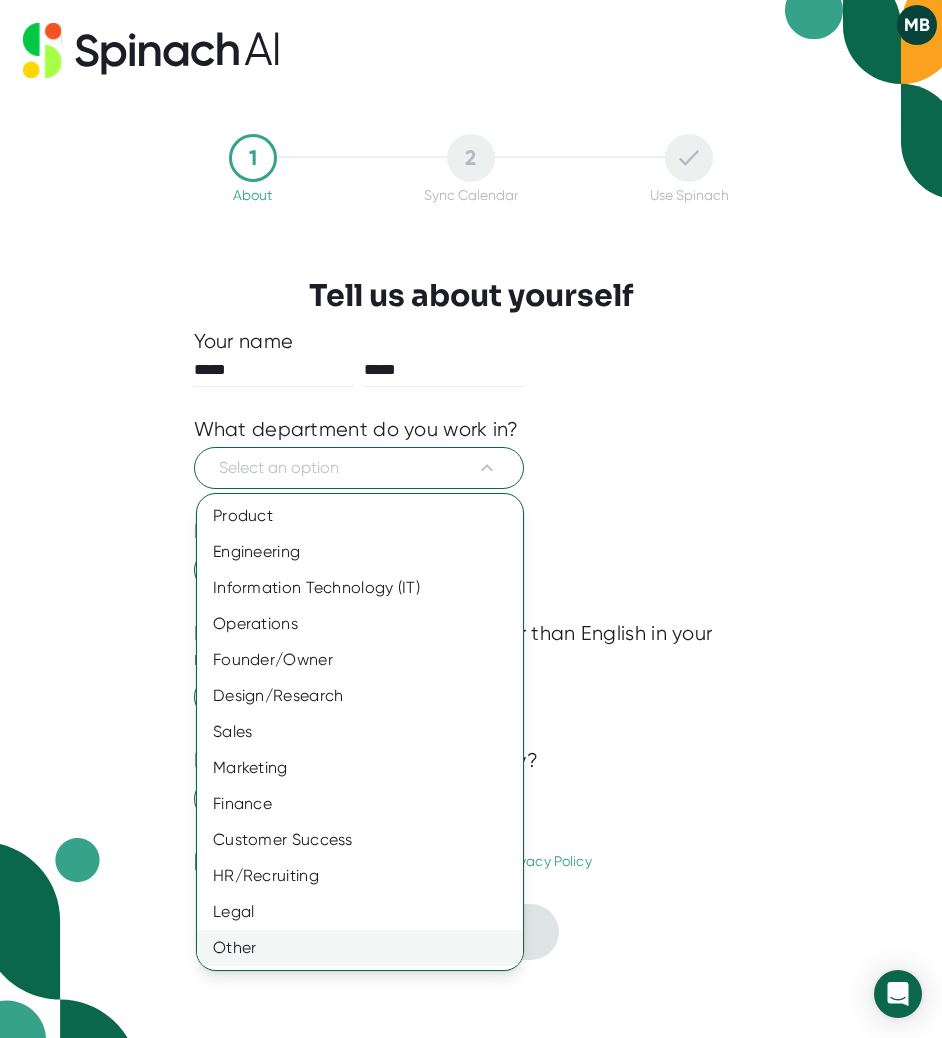 click on "Other" at bounding box center [360, 948] 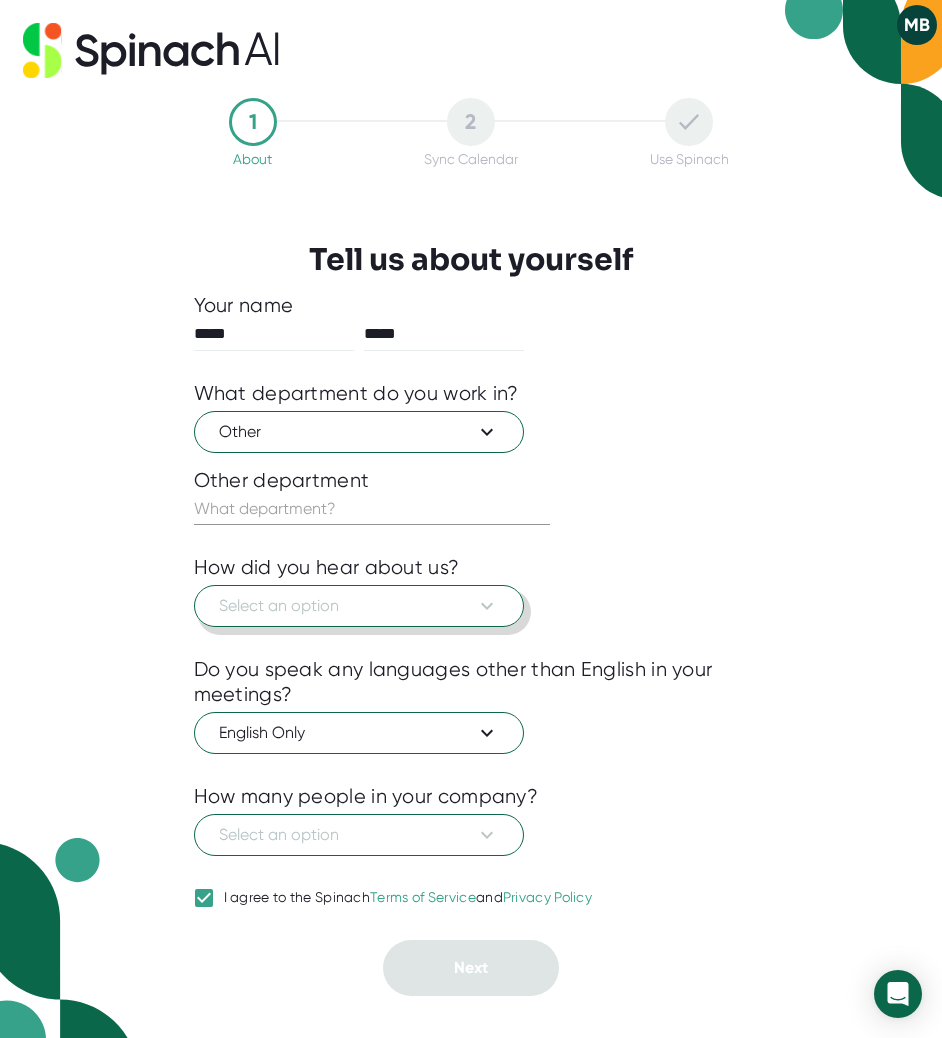 click on "Select an option" at bounding box center [359, 606] 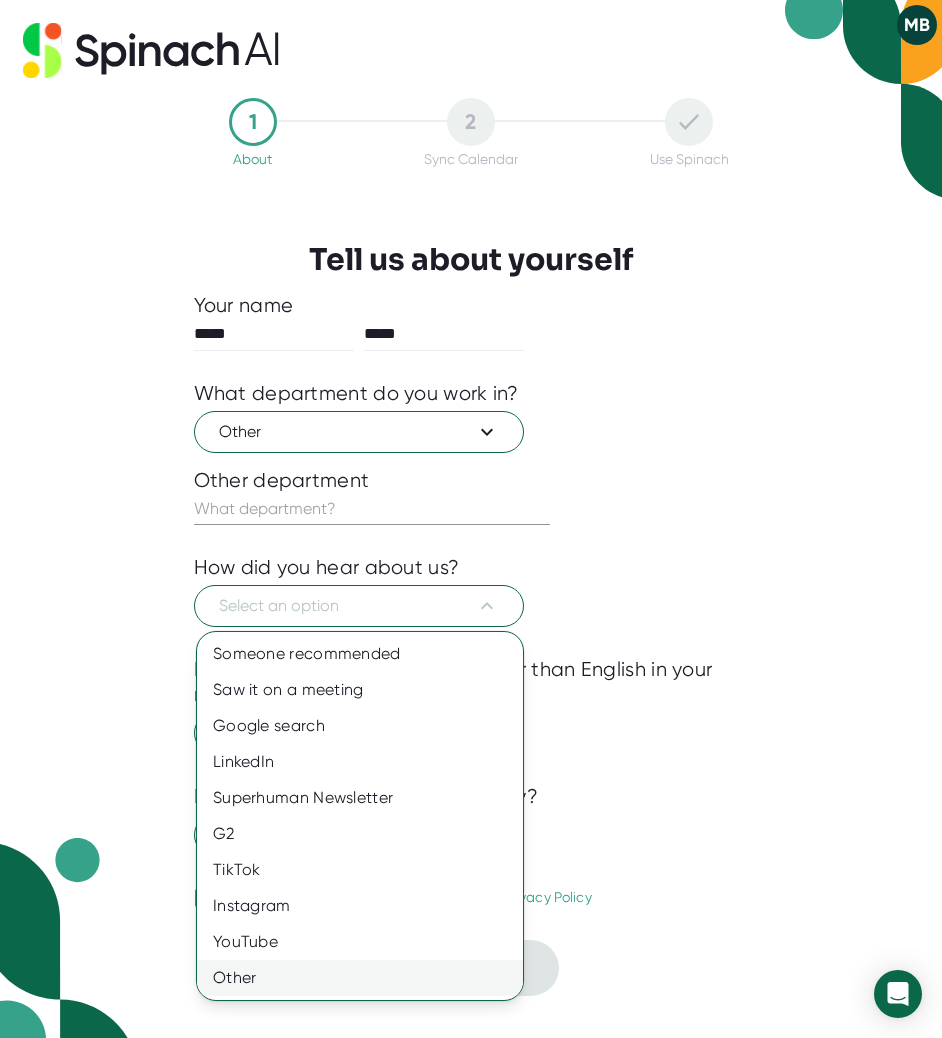 click on "Other" at bounding box center [360, 978] 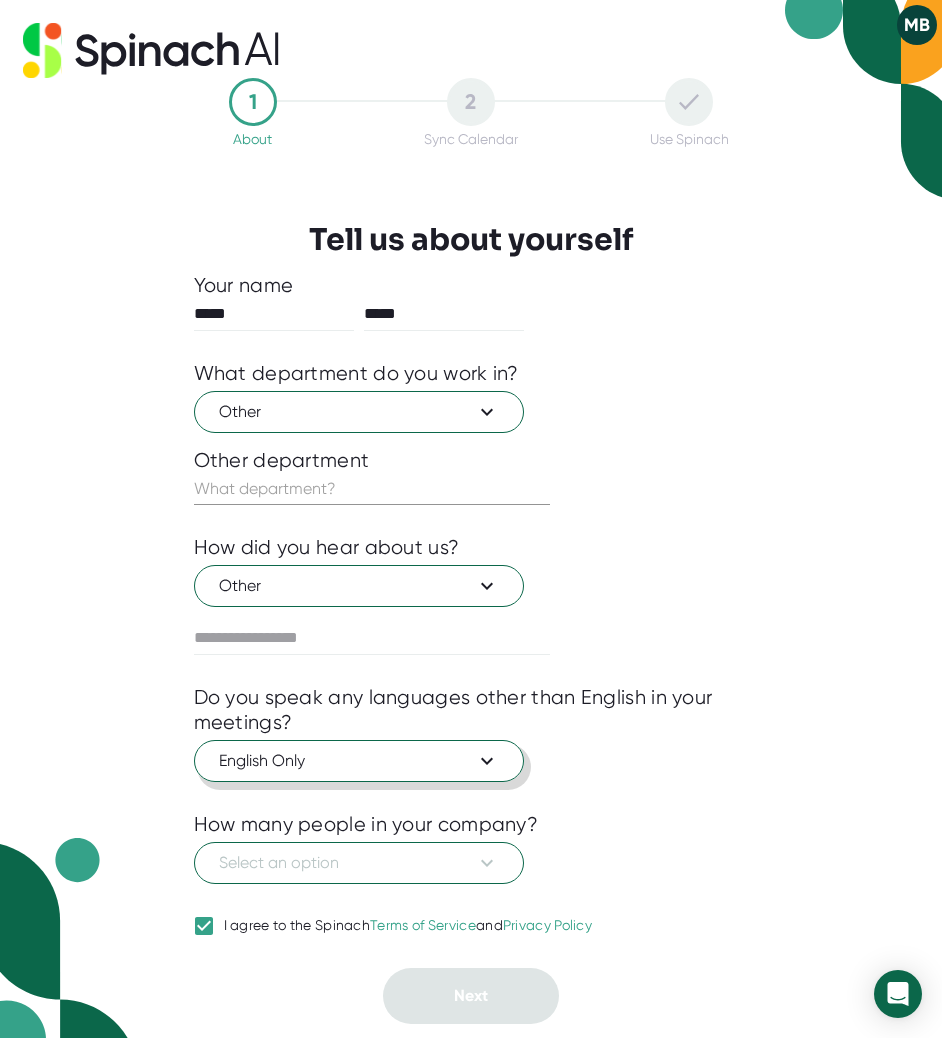 click on "English Only" at bounding box center (359, 761) 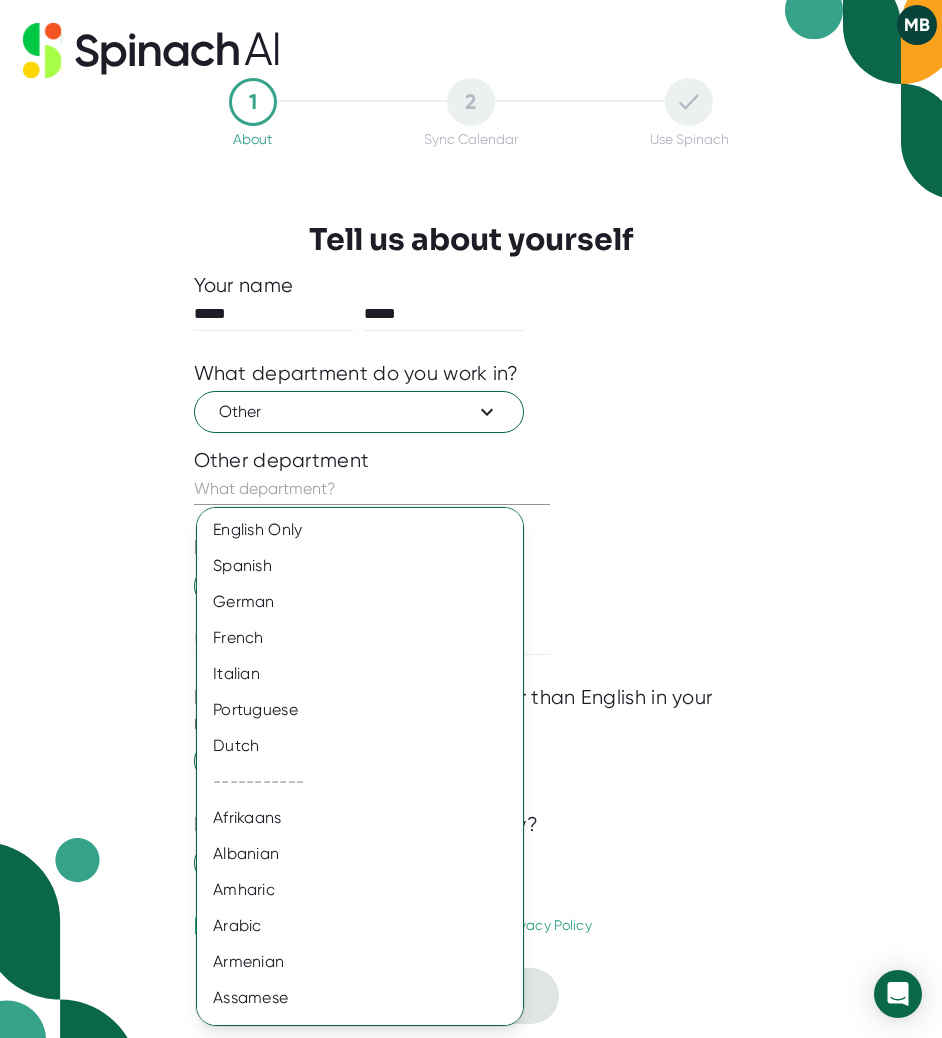 click at bounding box center (471, 519) 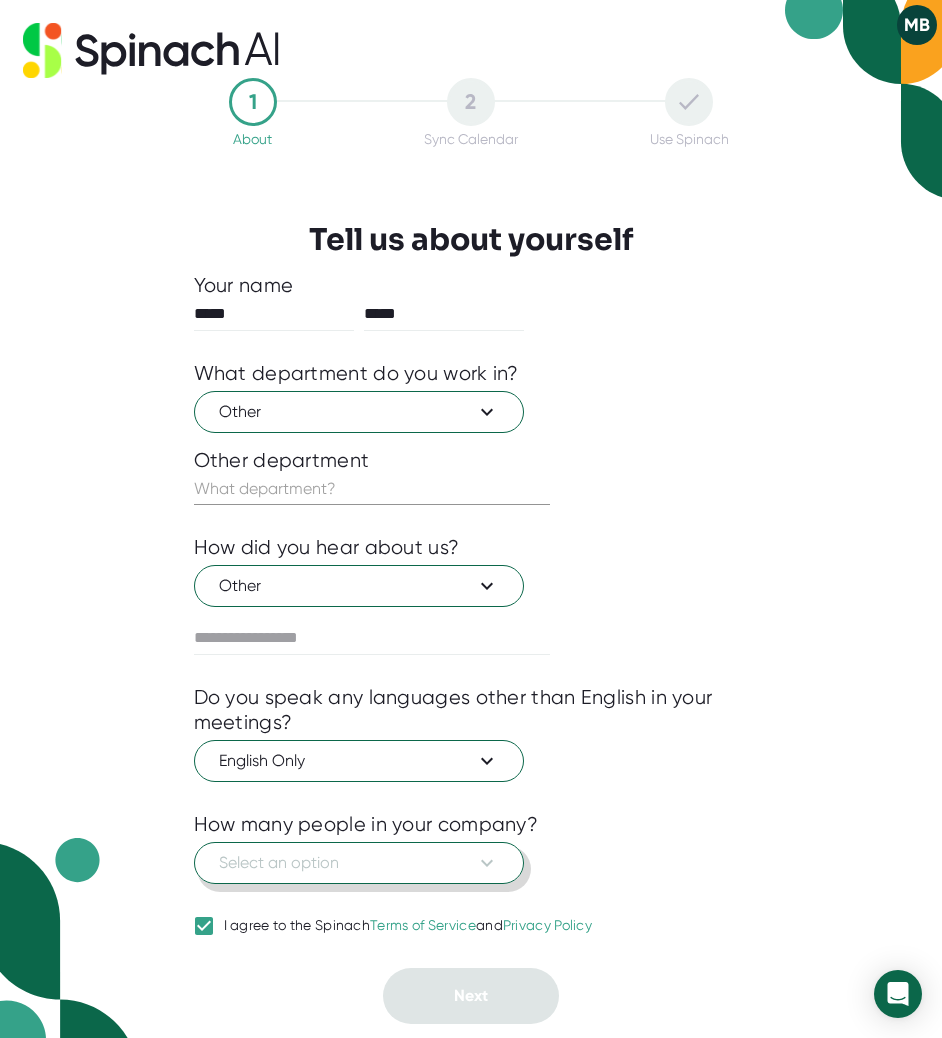 click 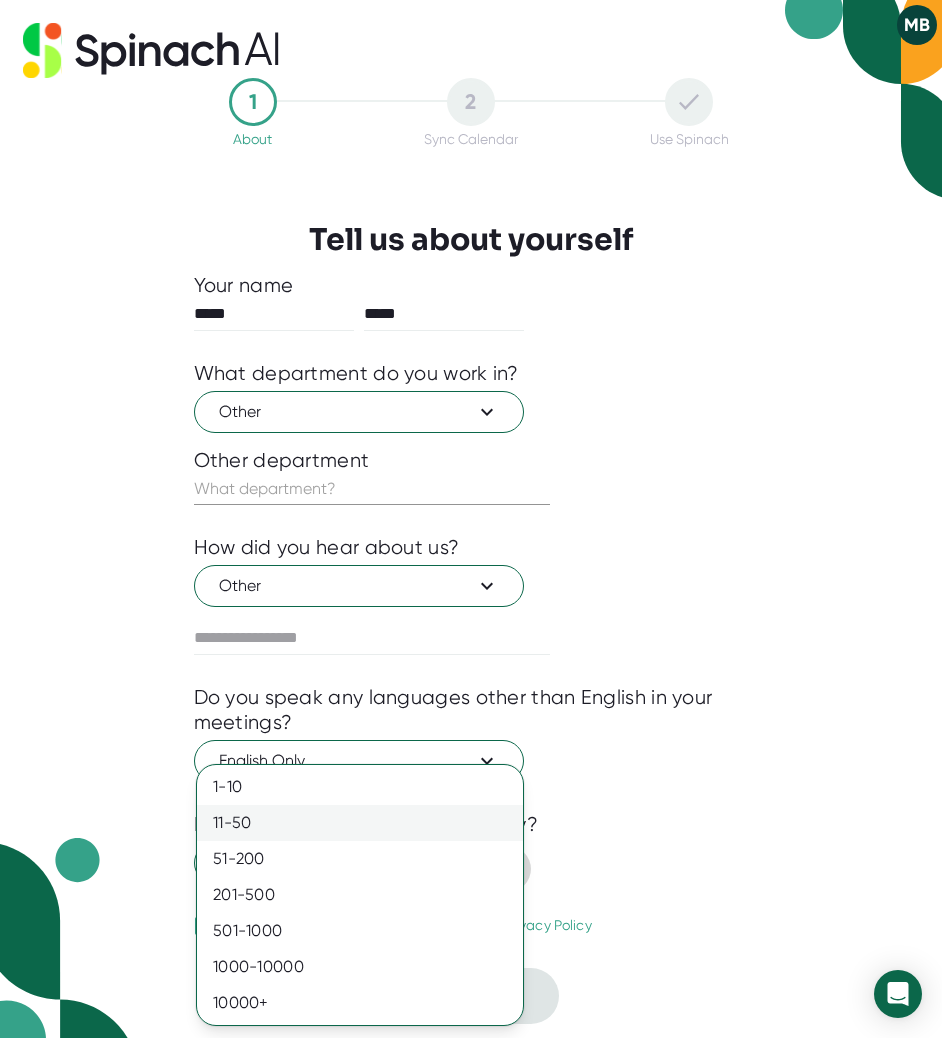 click on "11-50" at bounding box center [360, 823] 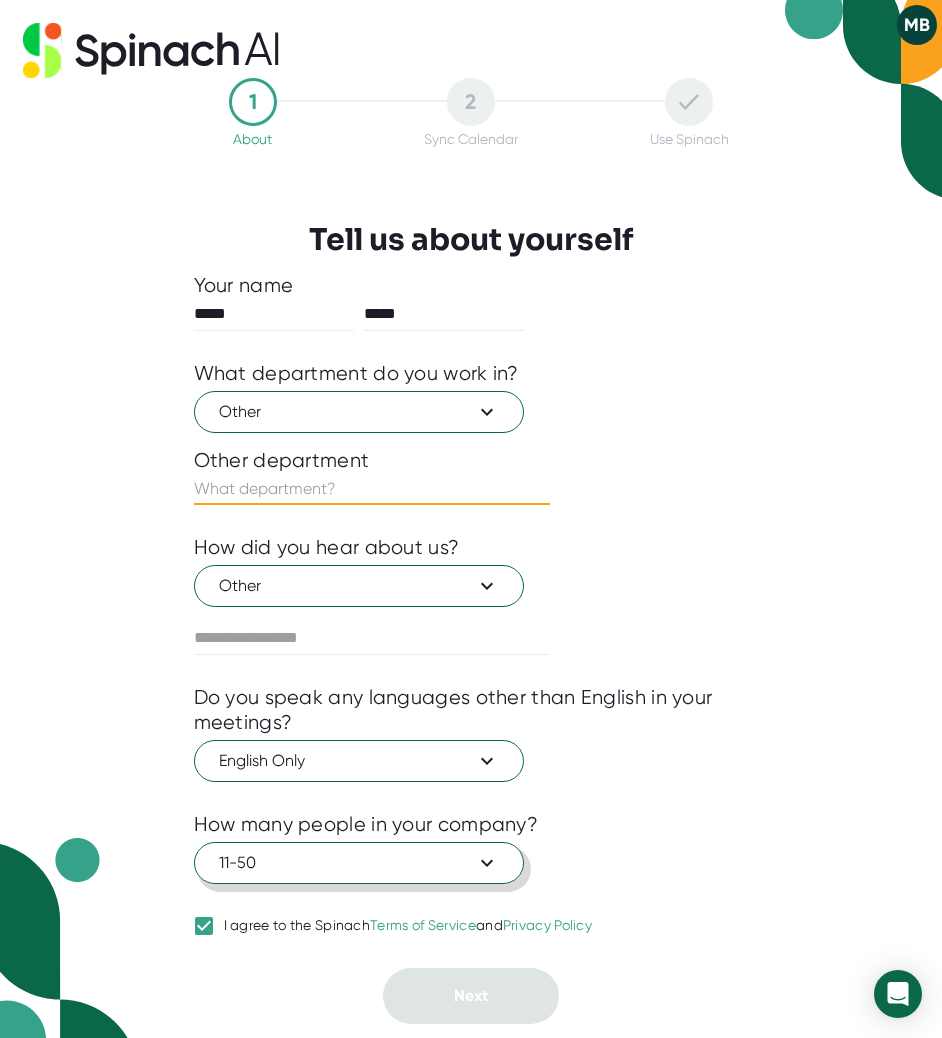 click at bounding box center (372, 489) 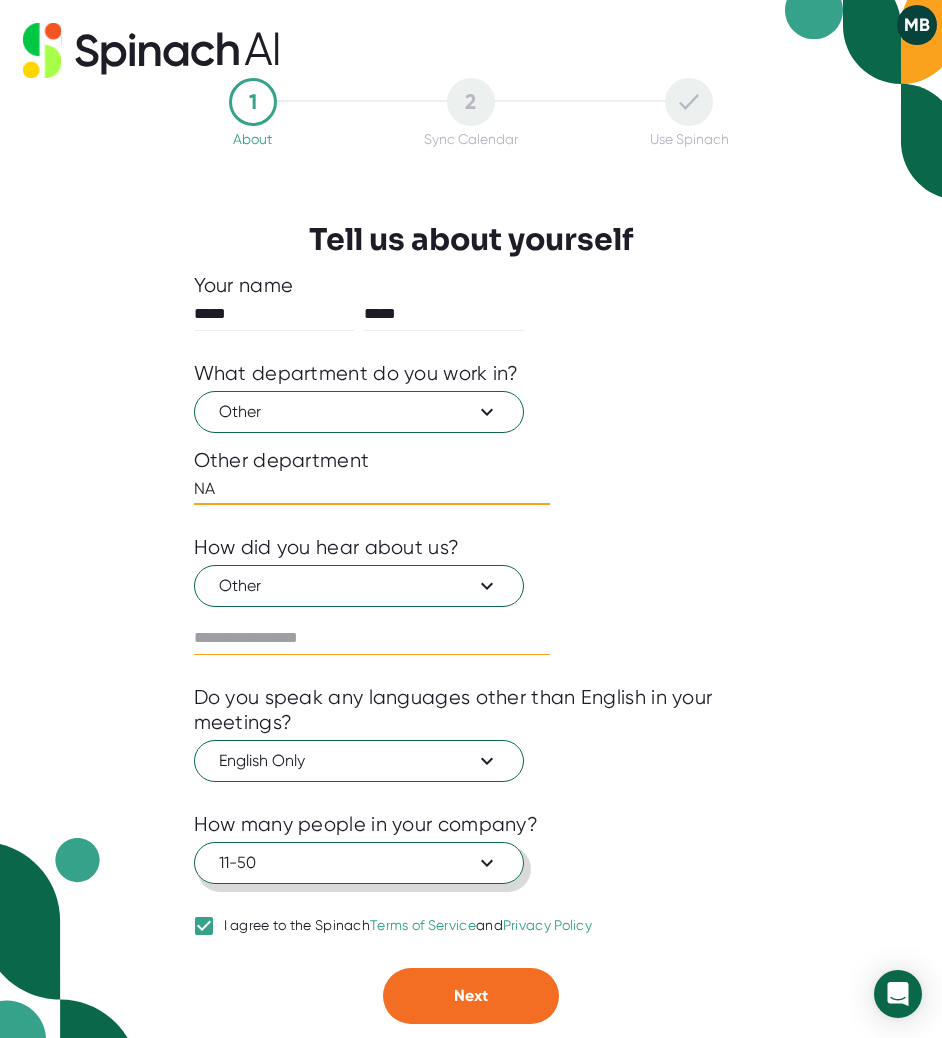 type on "NA" 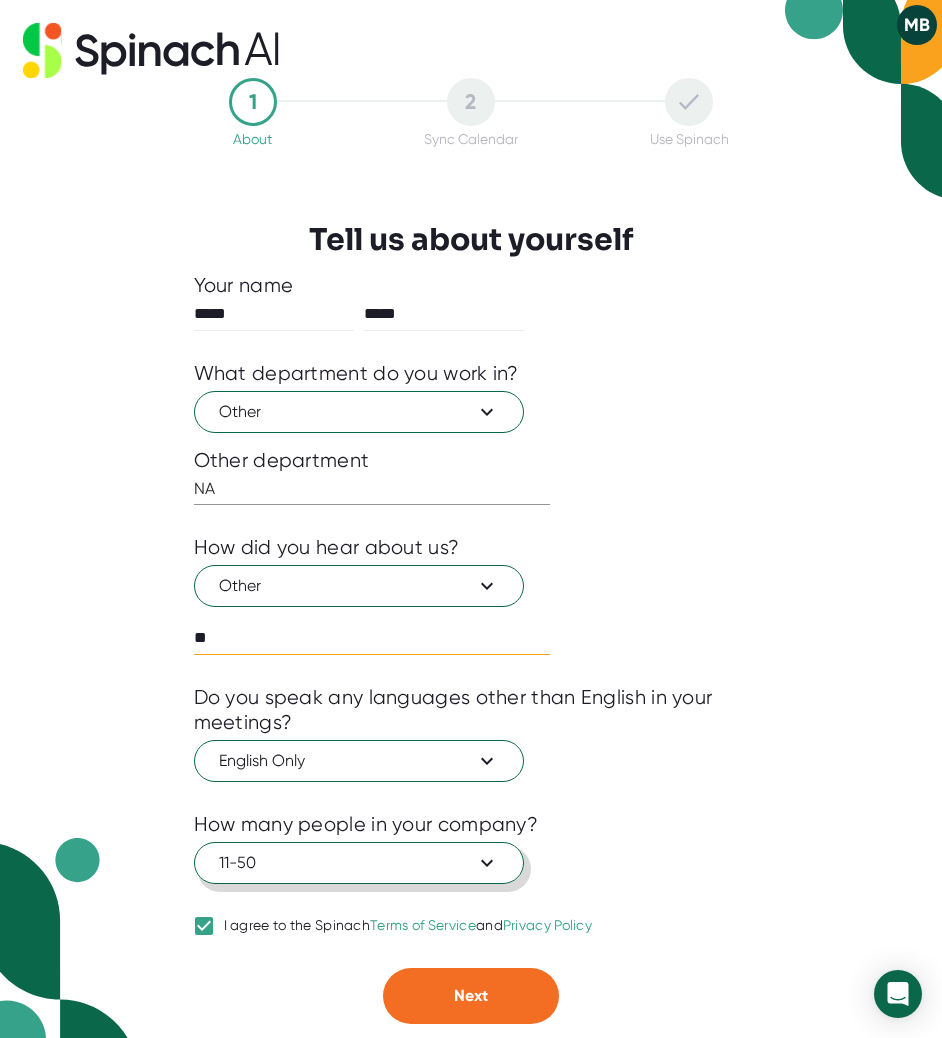 type on "**" 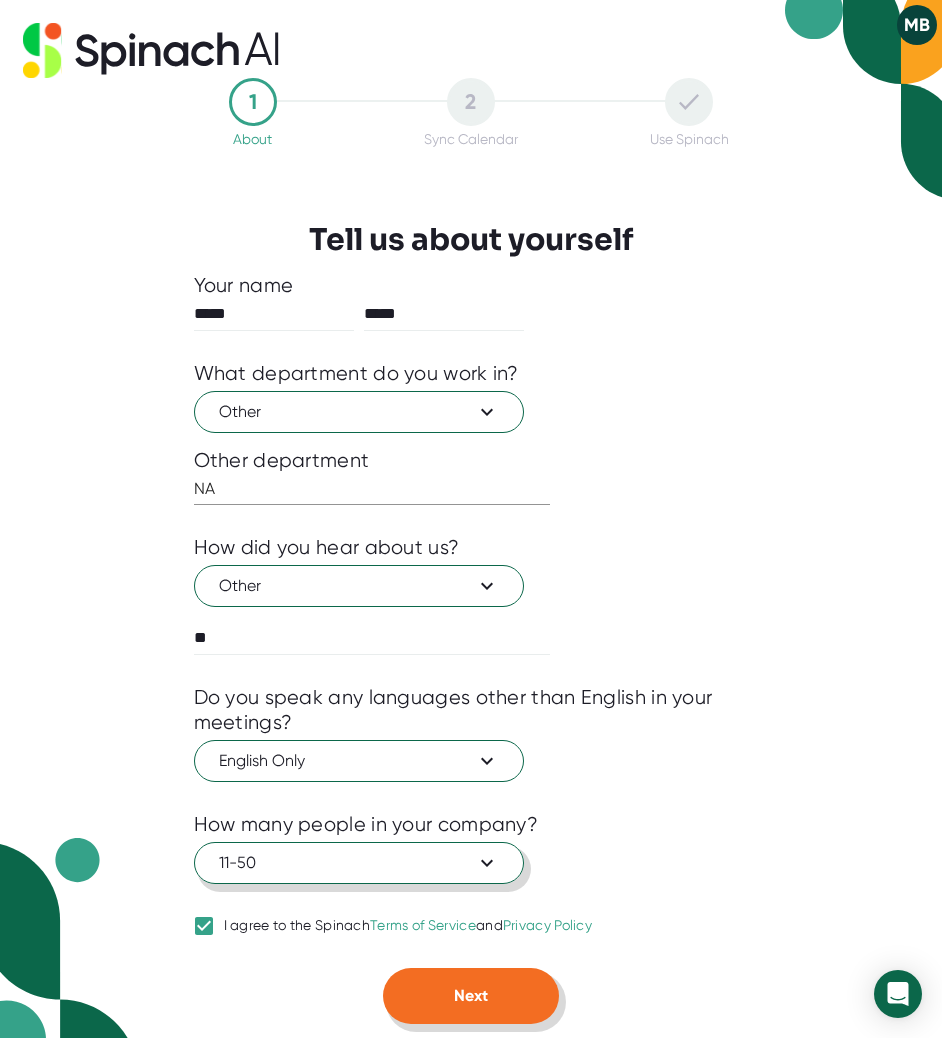 click on "Next" at bounding box center (471, 996) 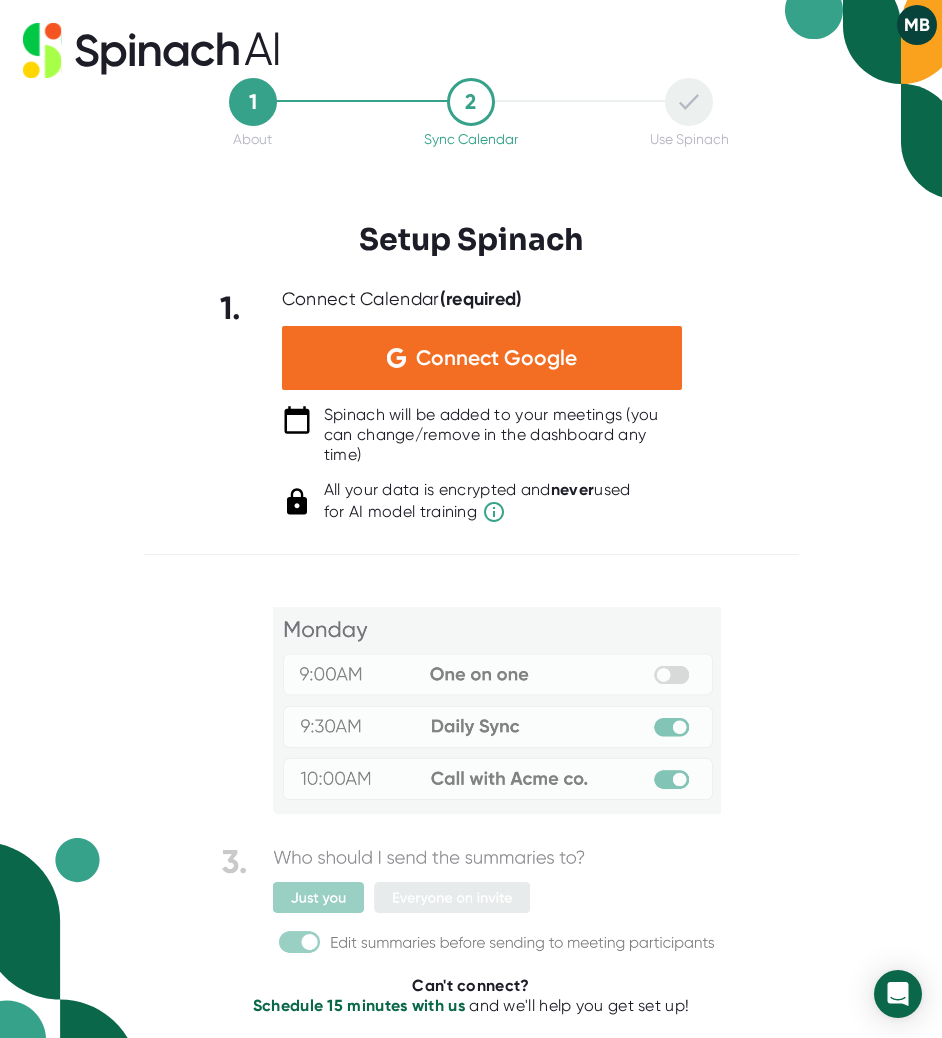 scroll, scrollTop: 0, scrollLeft: 0, axis: both 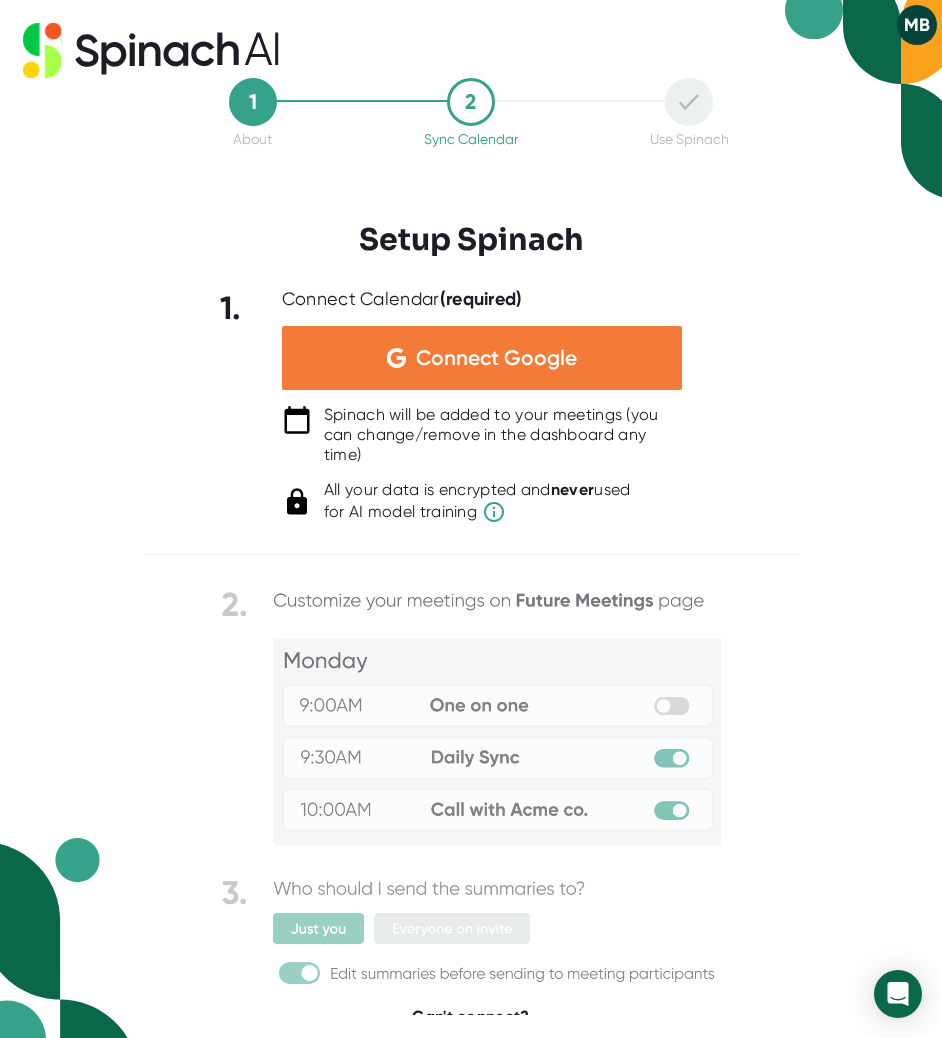 click on "Connect Google" at bounding box center [496, 358] 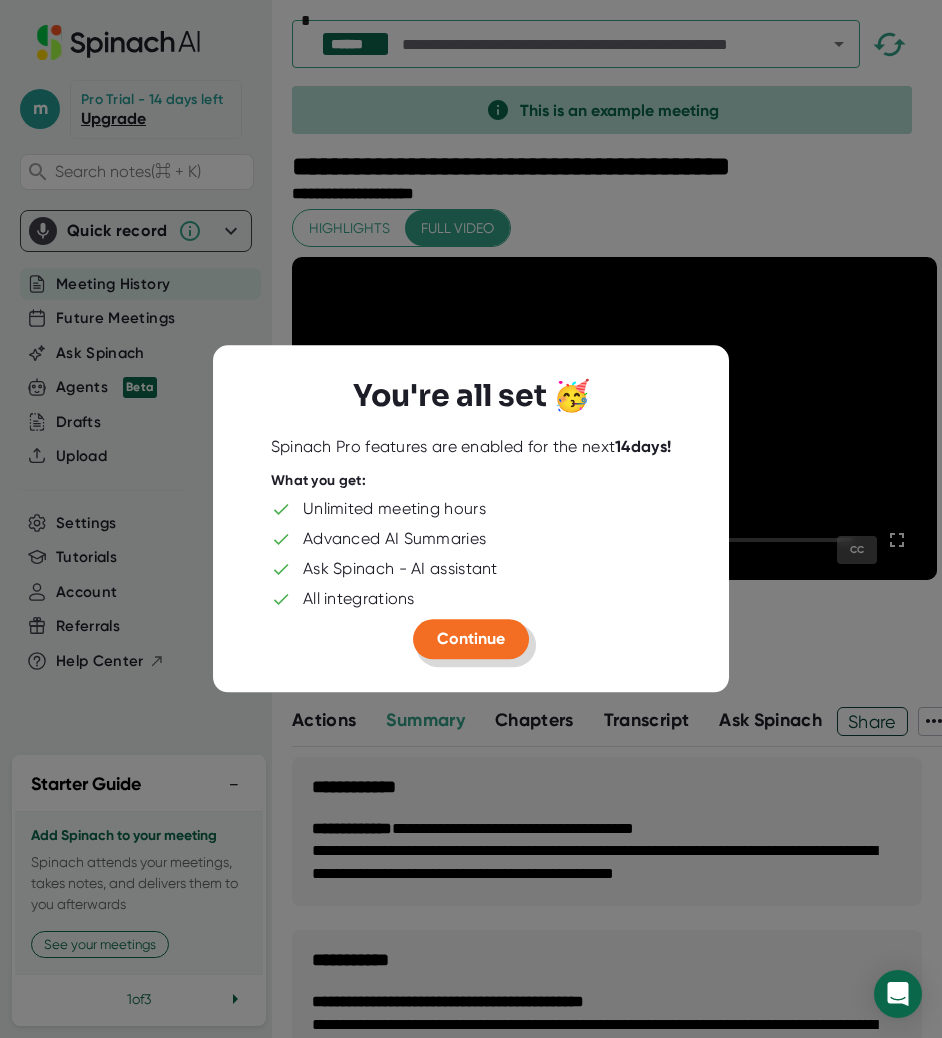 click on "Continue" at bounding box center (471, 639) 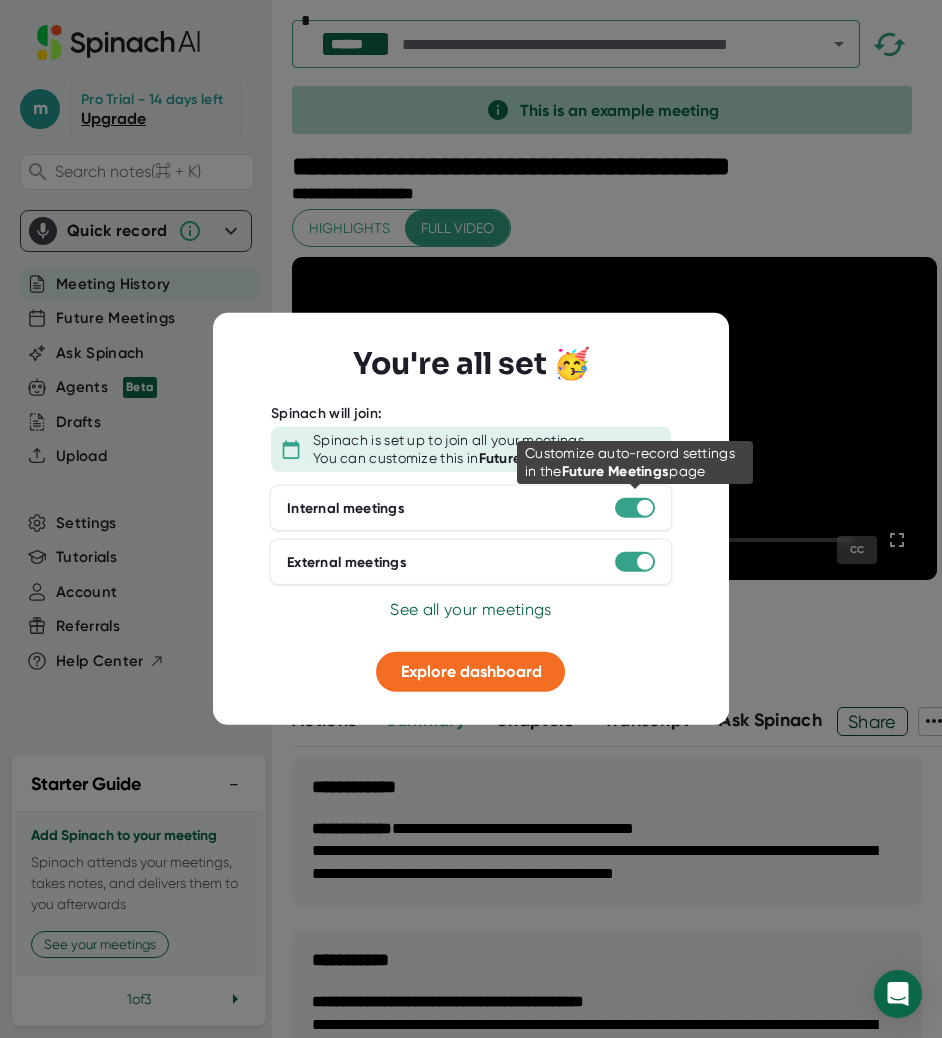 click at bounding box center [635, 508] 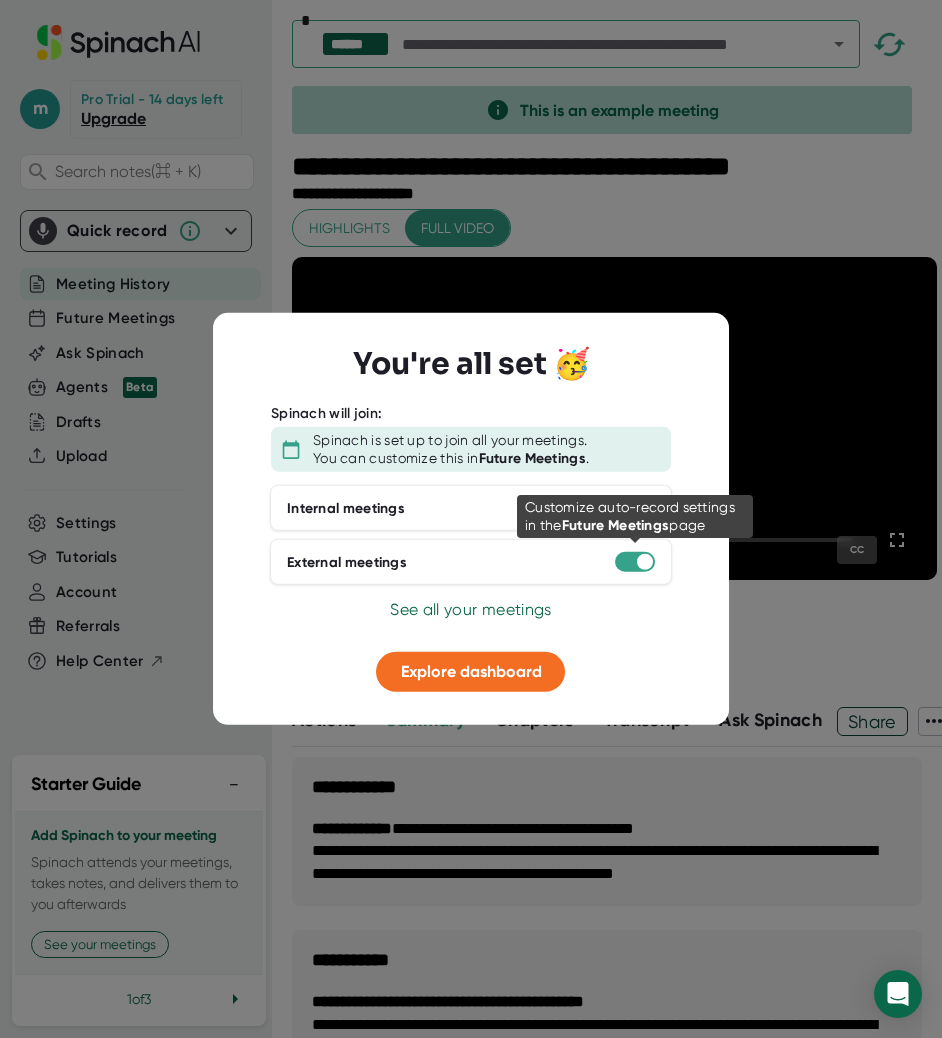 click at bounding box center (635, 562) 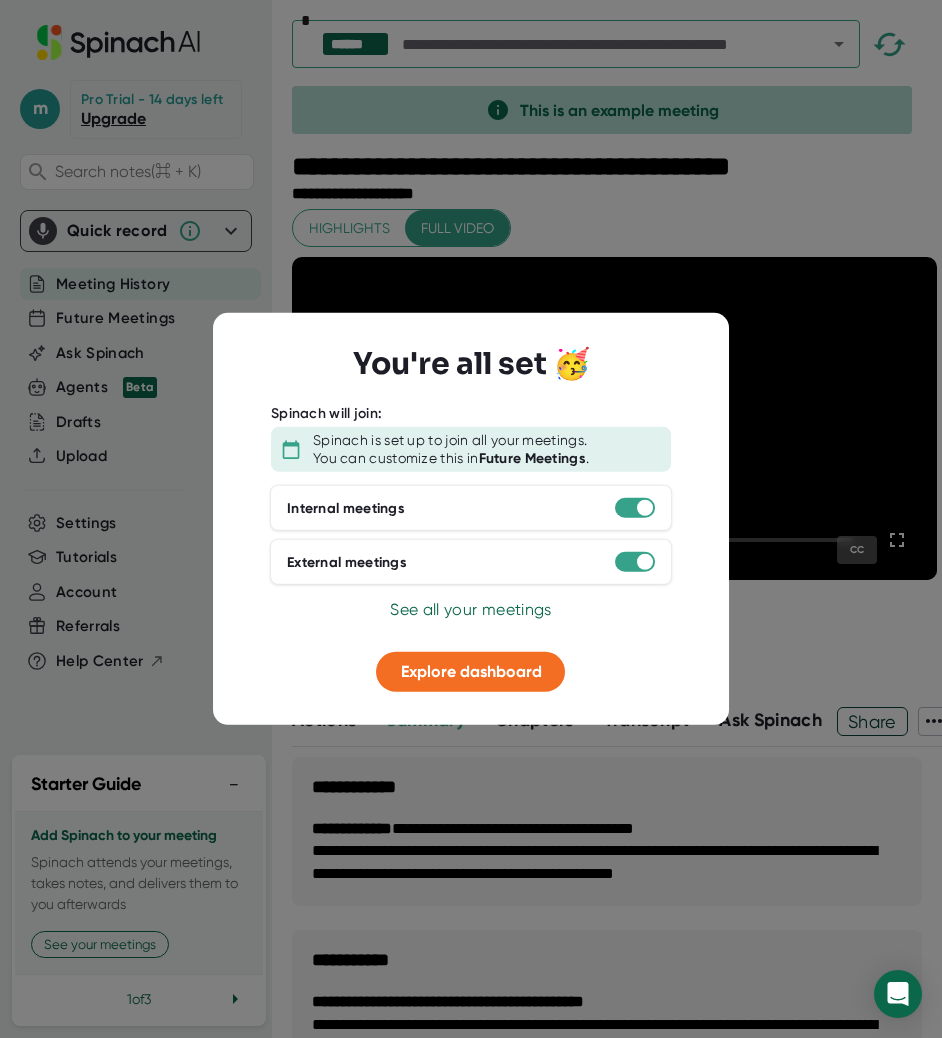 click on "See all your meetings" at bounding box center (470, 609) 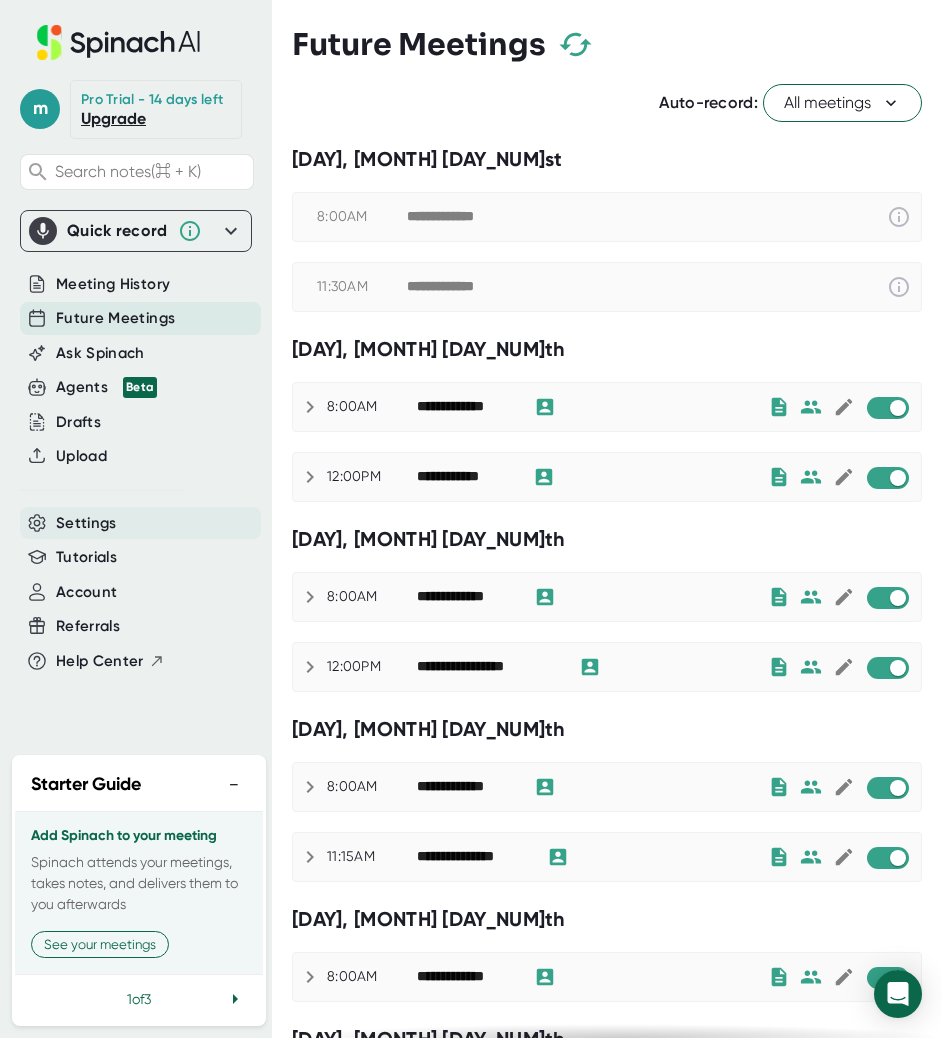 click on "Settings" at bounding box center [140, 523] 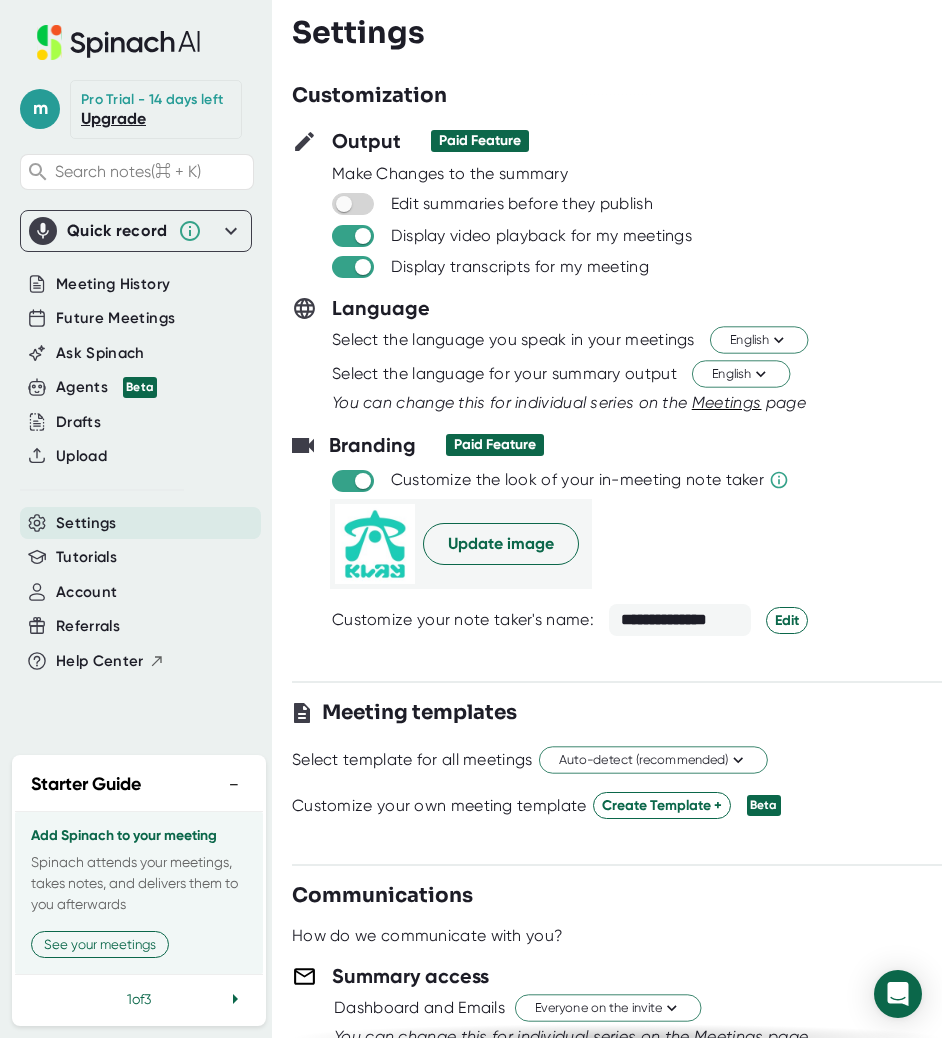scroll, scrollTop: 0, scrollLeft: 0, axis: both 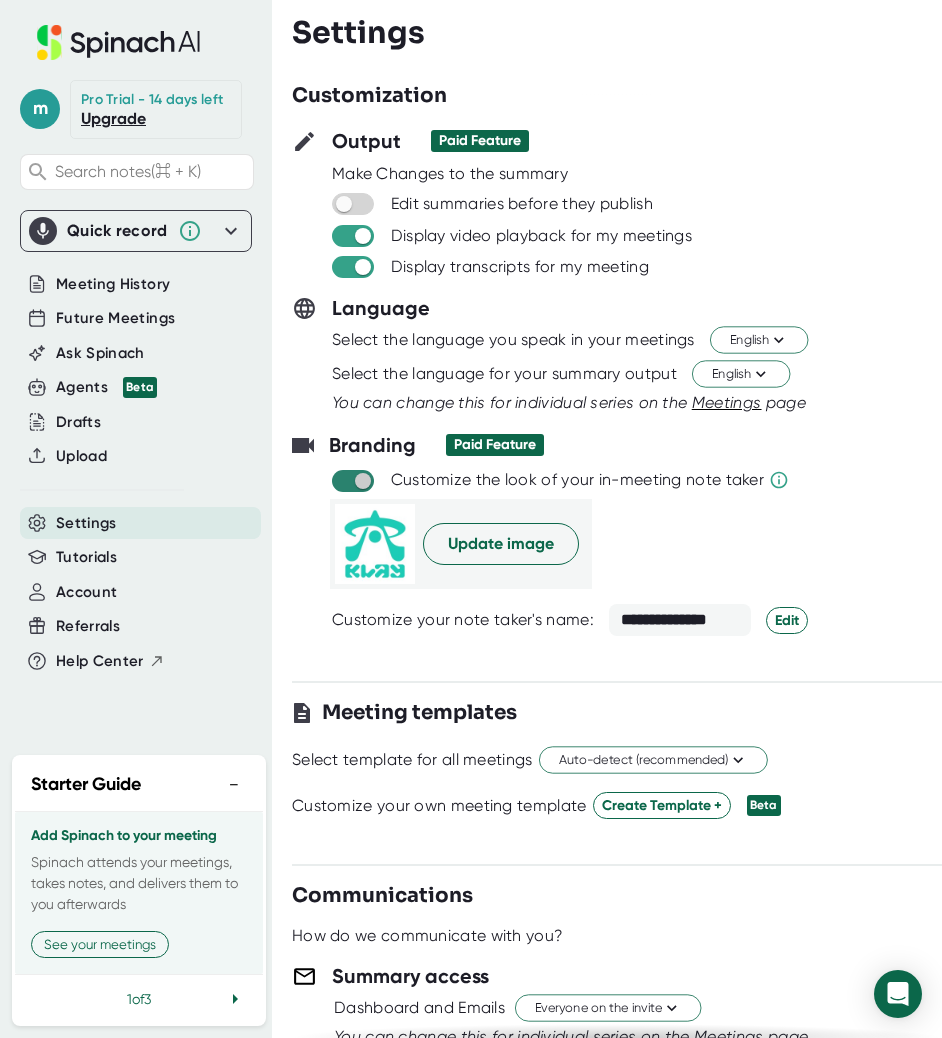 click at bounding box center (362, 481) 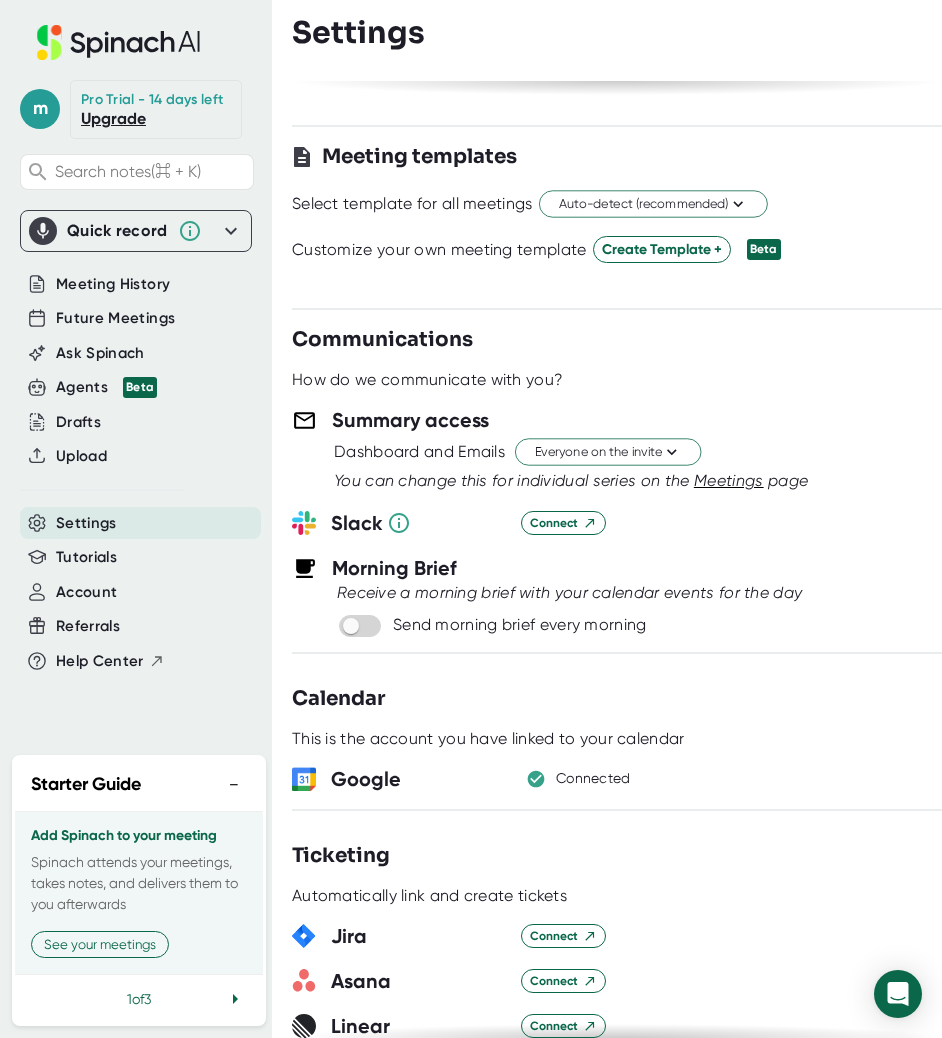 scroll, scrollTop: 488, scrollLeft: 0, axis: vertical 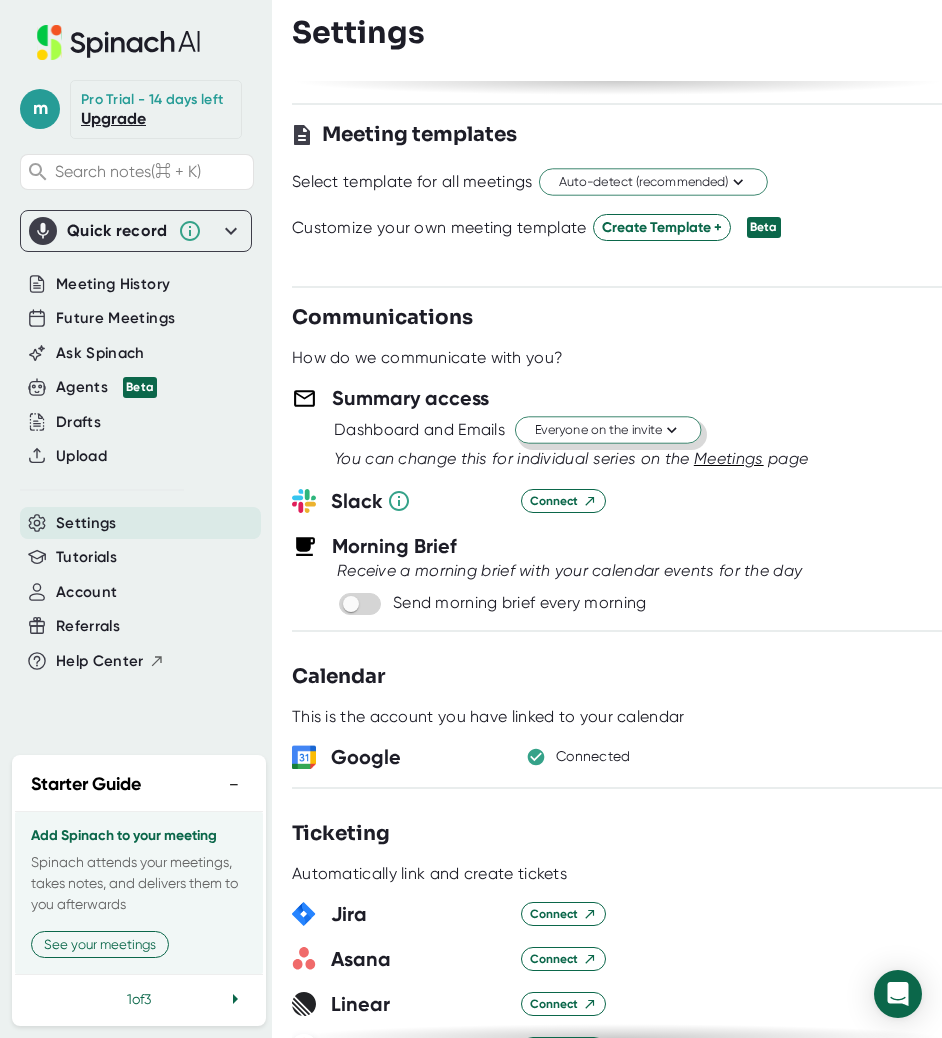 click on "Everyone on the invite" at bounding box center (608, 429) 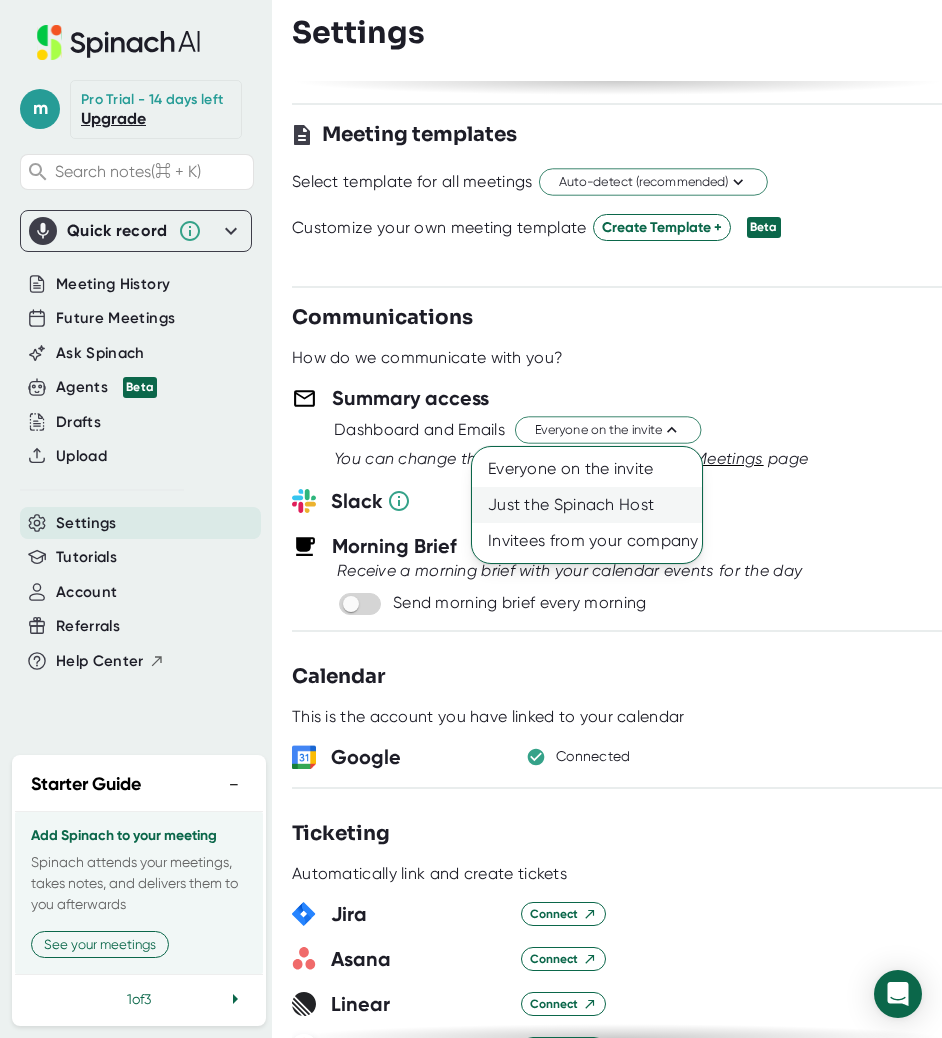 click on "Just the Spinach Host" at bounding box center (587, 505) 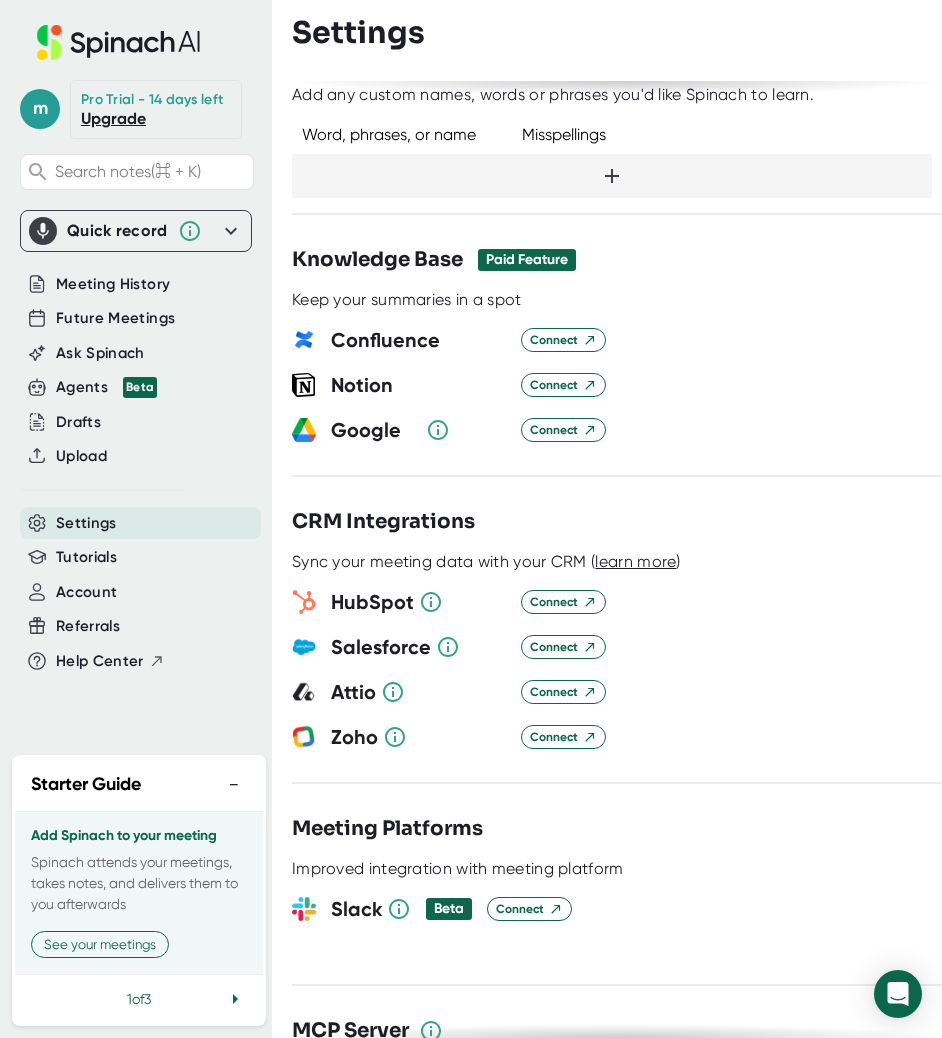 scroll, scrollTop: 1647, scrollLeft: 0, axis: vertical 